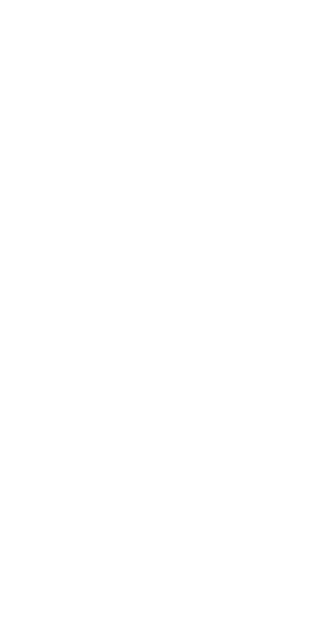 scroll, scrollTop: 0, scrollLeft: 0, axis: both 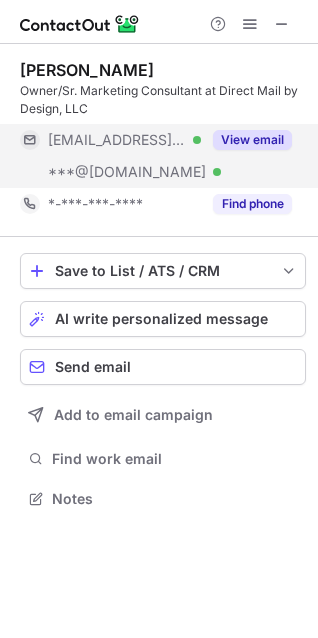 click on "View email" at bounding box center (252, 140) 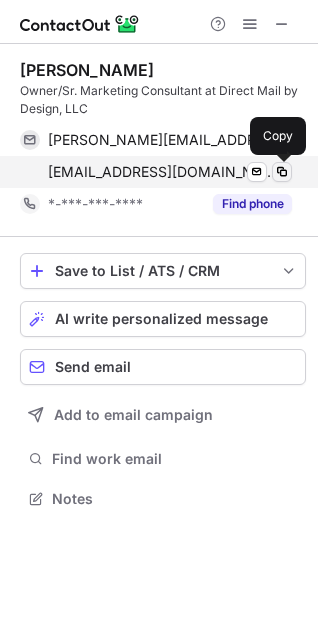 click at bounding box center [282, 172] 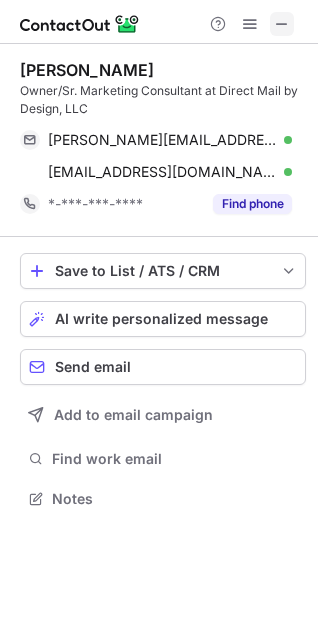 click at bounding box center (282, 24) 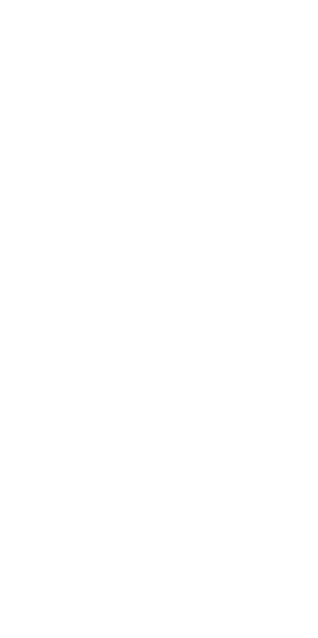 scroll, scrollTop: 0, scrollLeft: 0, axis: both 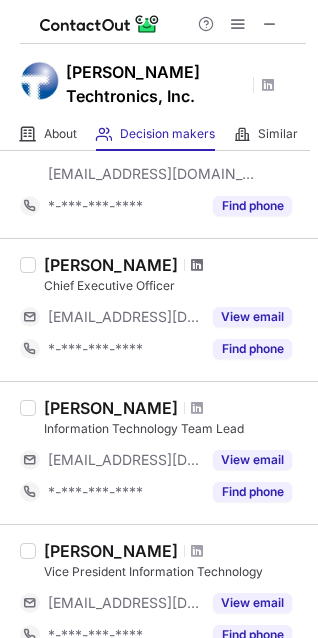 click at bounding box center (197, 265) 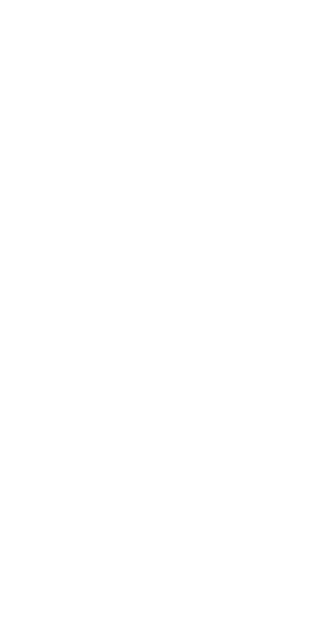 scroll, scrollTop: 0, scrollLeft: 0, axis: both 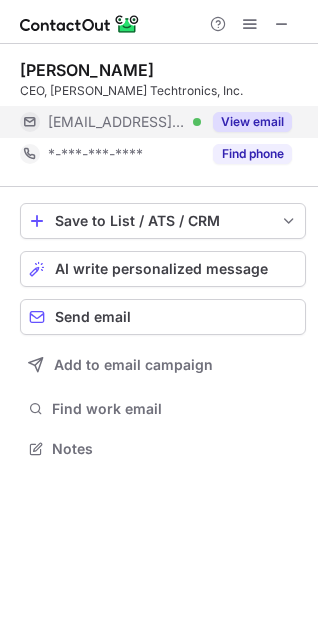 click on "View email" at bounding box center (252, 122) 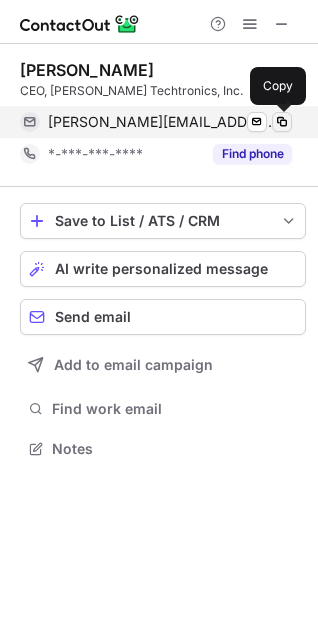 click at bounding box center [282, 122] 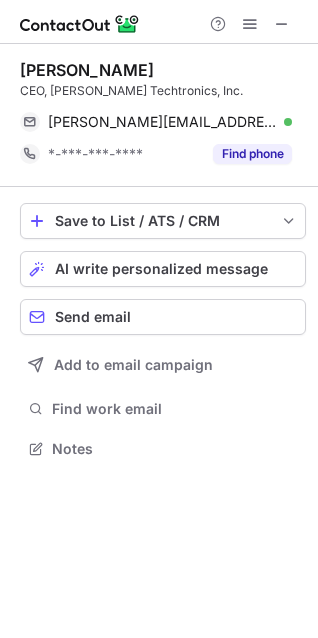type 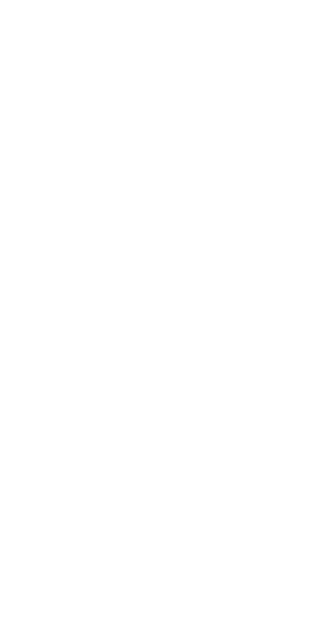 scroll, scrollTop: 0, scrollLeft: 0, axis: both 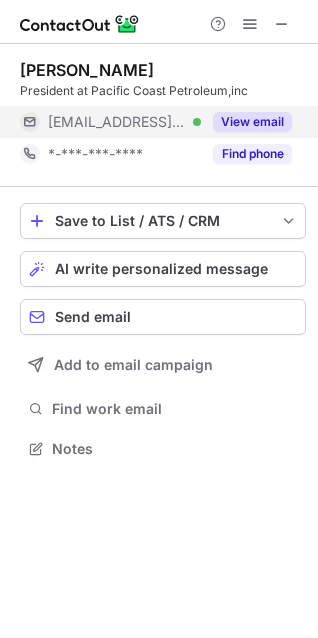 click on "View email" at bounding box center [252, 122] 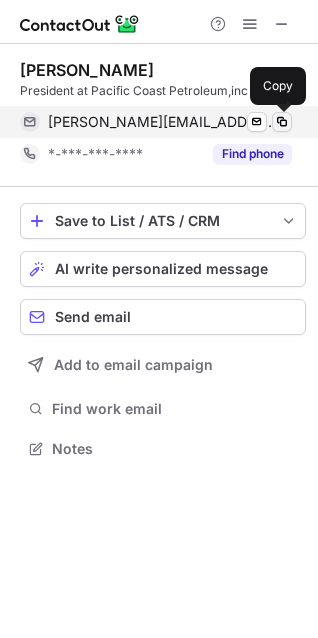 click at bounding box center (282, 122) 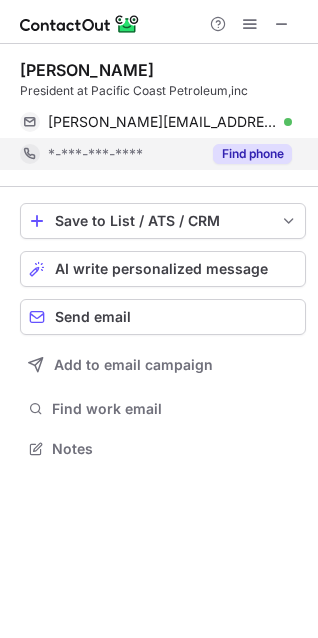 type 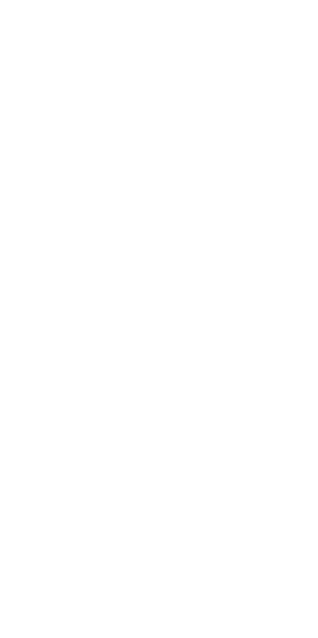 scroll, scrollTop: 0, scrollLeft: 0, axis: both 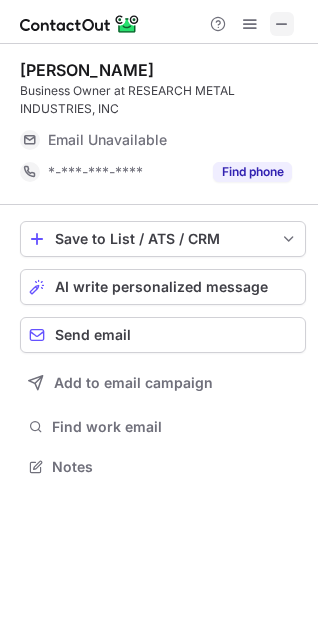 click at bounding box center (282, 24) 